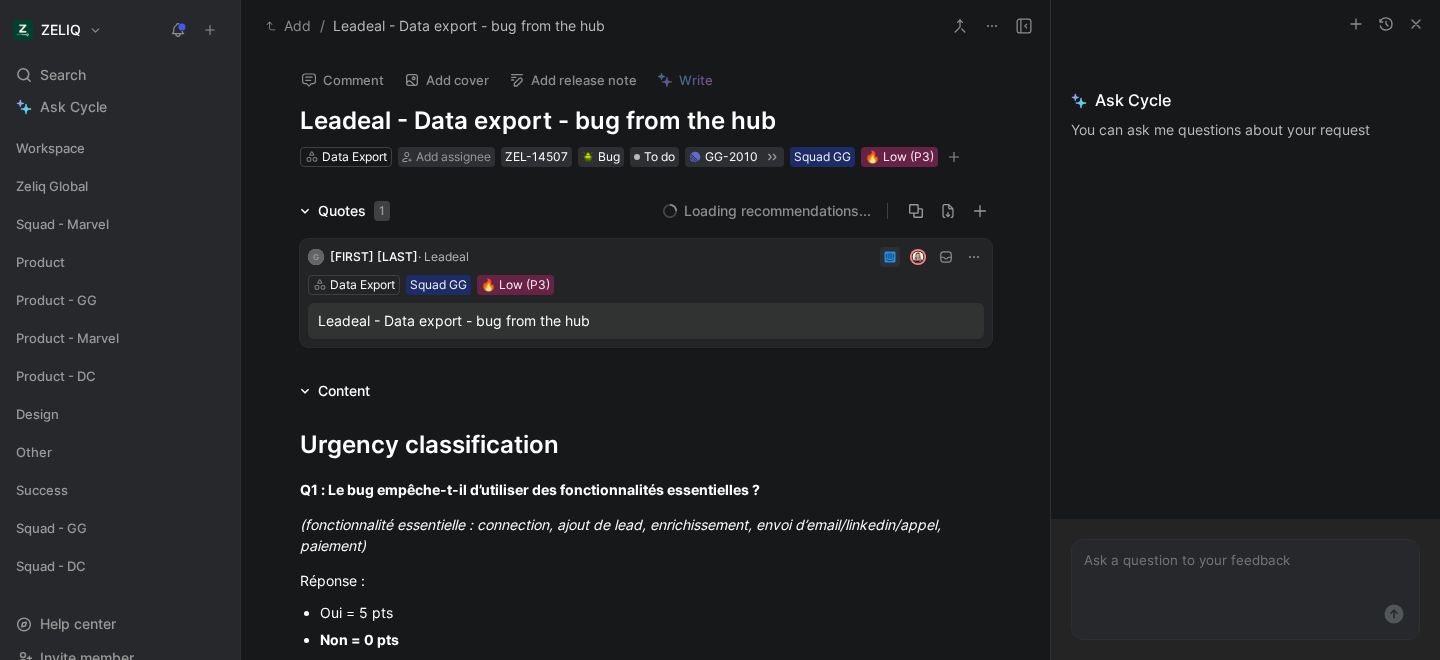 scroll, scrollTop: 0, scrollLeft: 0, axis: both 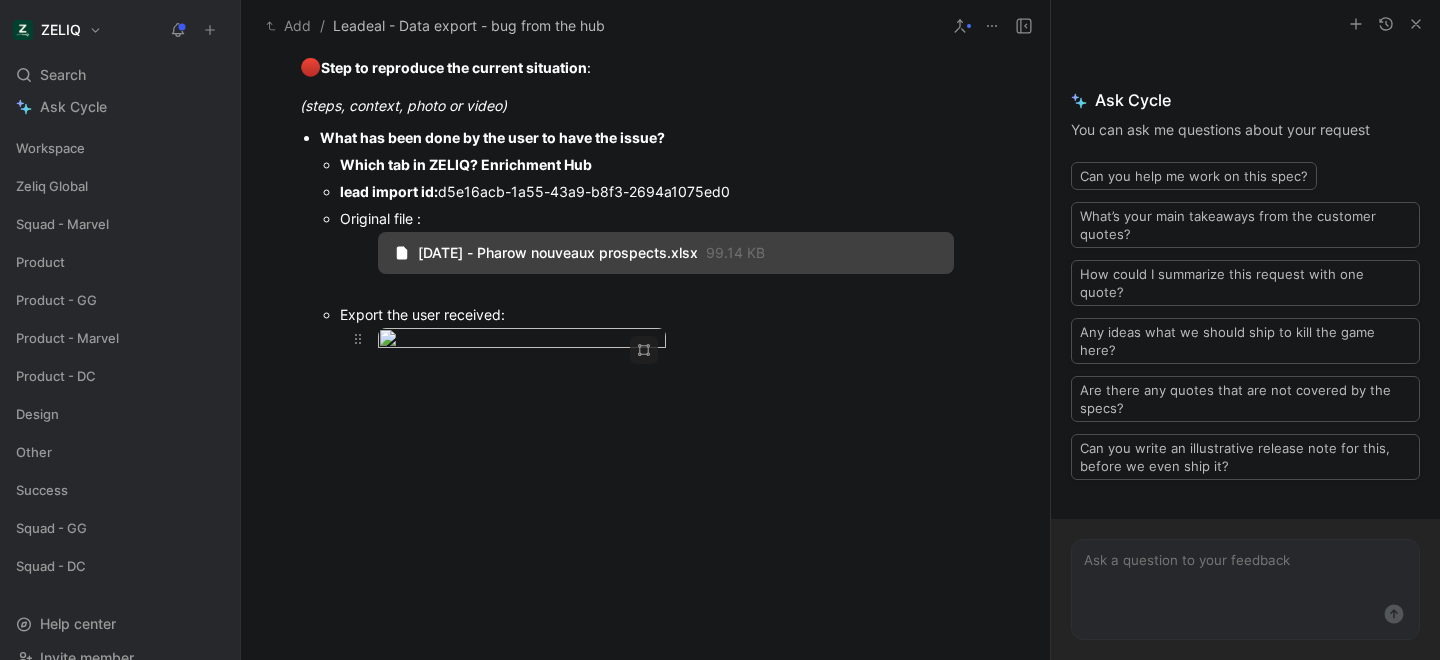 click on "· Leadeal
To pick up a draggable item, press the space bar.
While dragging, use the arrow keys to move the item.
Press space again to drop the item in its new position, or press escape to cancel.
Help center Invite member Add / Leadeal - Data export - bug from the hub Comment Add cover Add release note Write Leadeal - Data export - bug from the hub Data Export Add assignee ZEL-14507 Bug To do GG-2010 Squad GG 🔥 Low (P3) Quotes 1 10 recommended quotes G [FIRST] [LAST]  · Leadeal Data Export Squad GG 🔥 Low (P3) Leadeal - Data export - bug from the hub Content Urgency classification Q1 : Le bug empêche-t-il d’utiliser des fonctionnalités essentielles ? (fonctionnalité essentielle : connection, ajout de lead, enrichissement, envoi d’email/linkedin/appel, paiement) Réponse : Oui = 5 pts Non = 0 pts Réponse : Oui : 3pts" at bounding box center (720, 330) 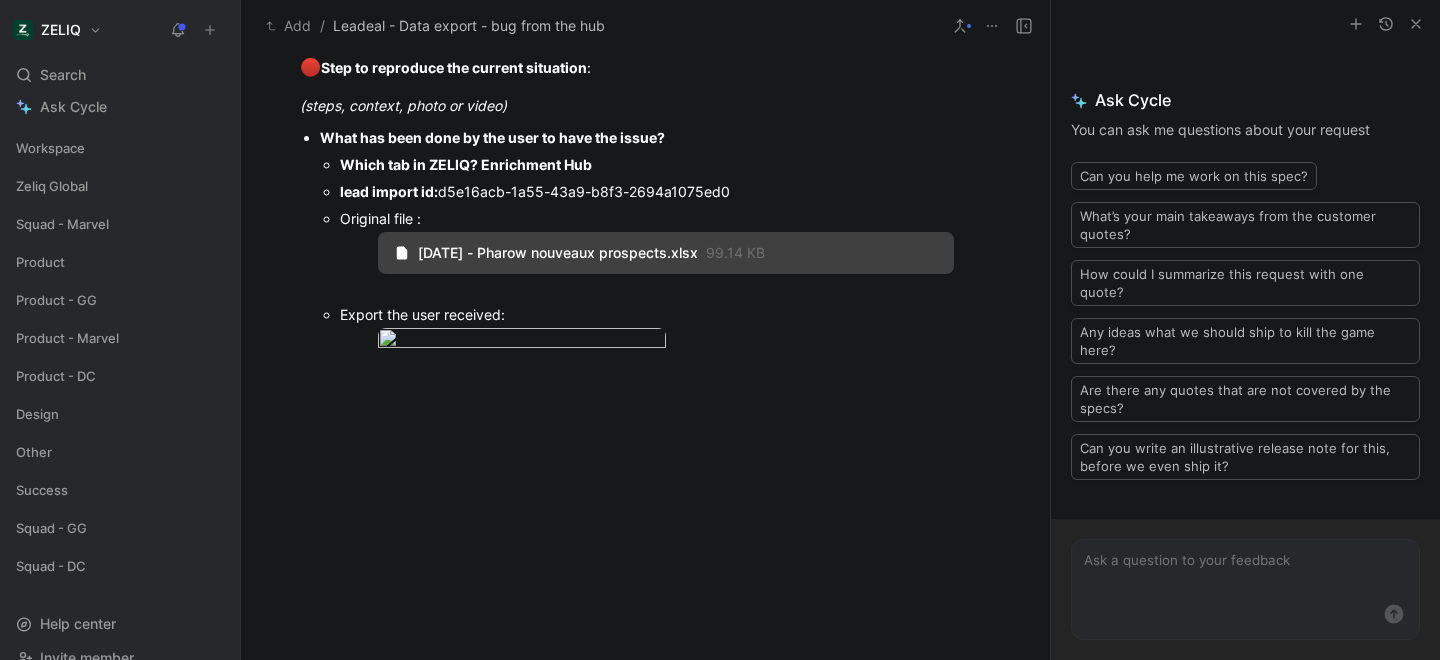 click at bounding box center [720, 330] 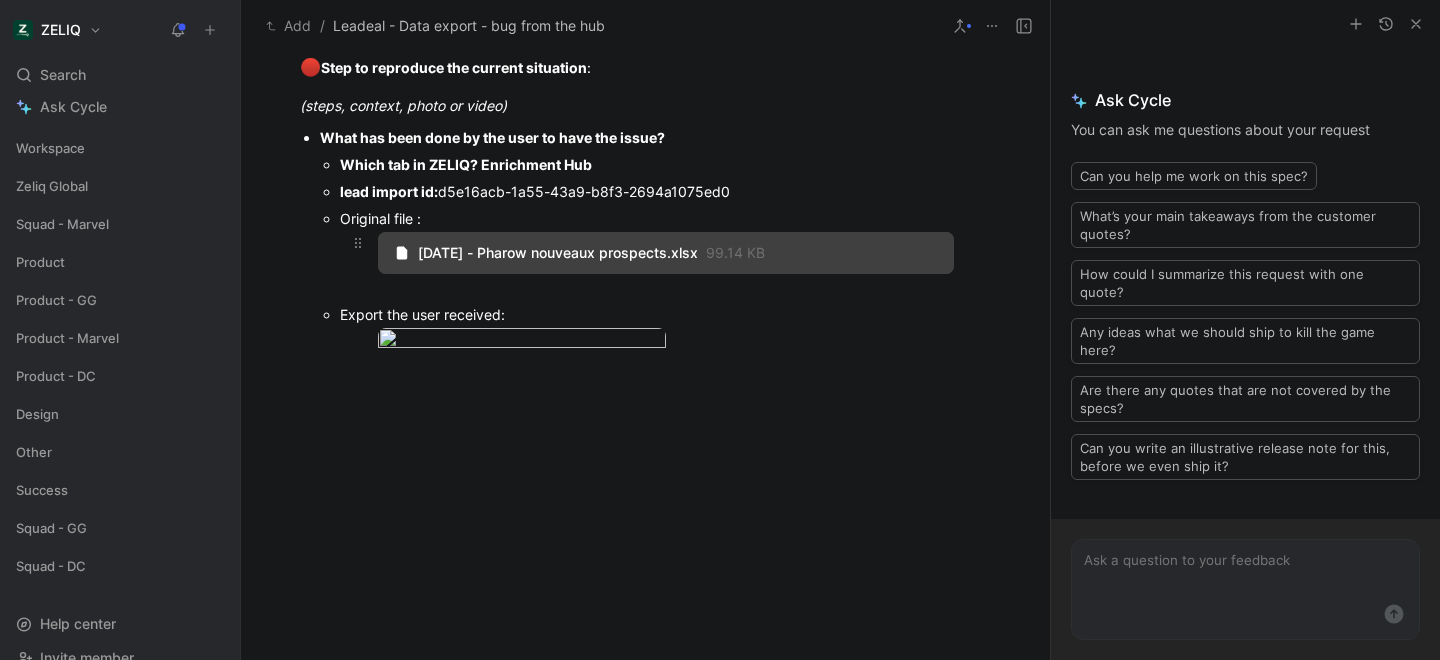 click on "[DATE] - Pharow nouveaux prospects.xlsx" at bounding box center [558, 253] 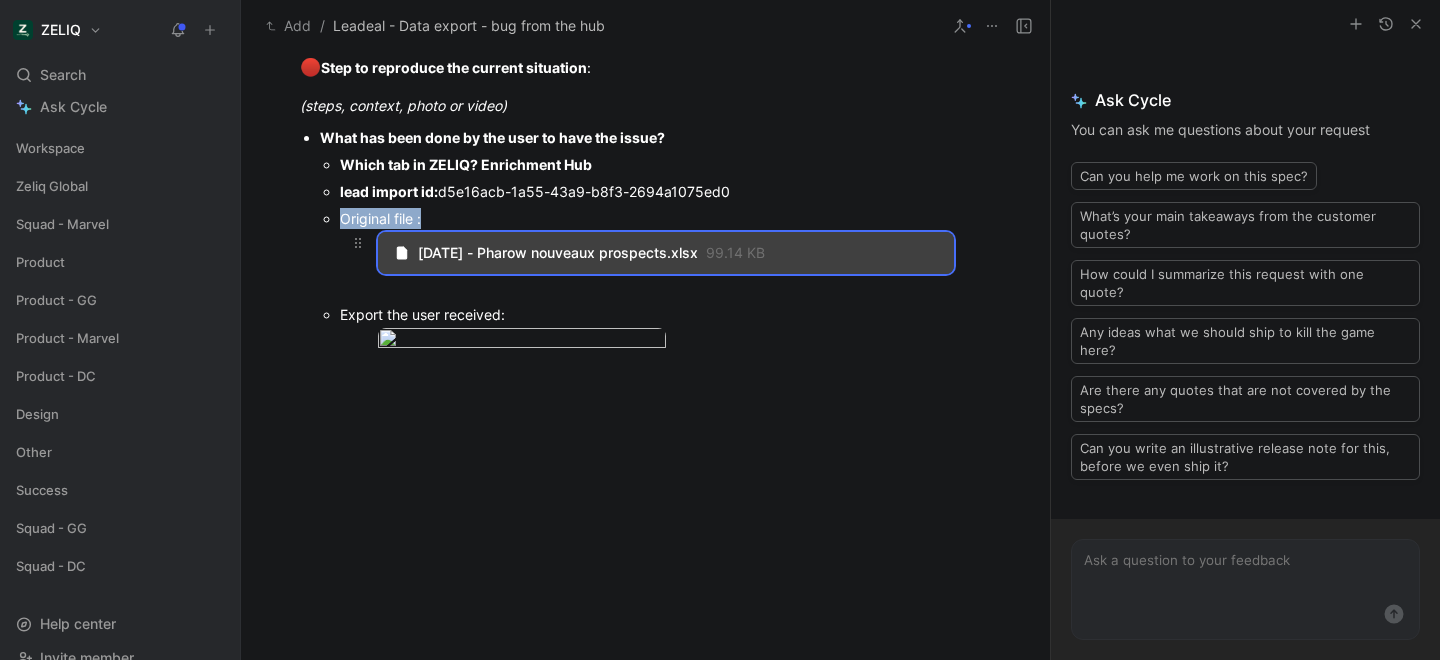 click on "[DATE] - Pharow nouveaux prospects.xlsx" at bounding box center [558, 253] 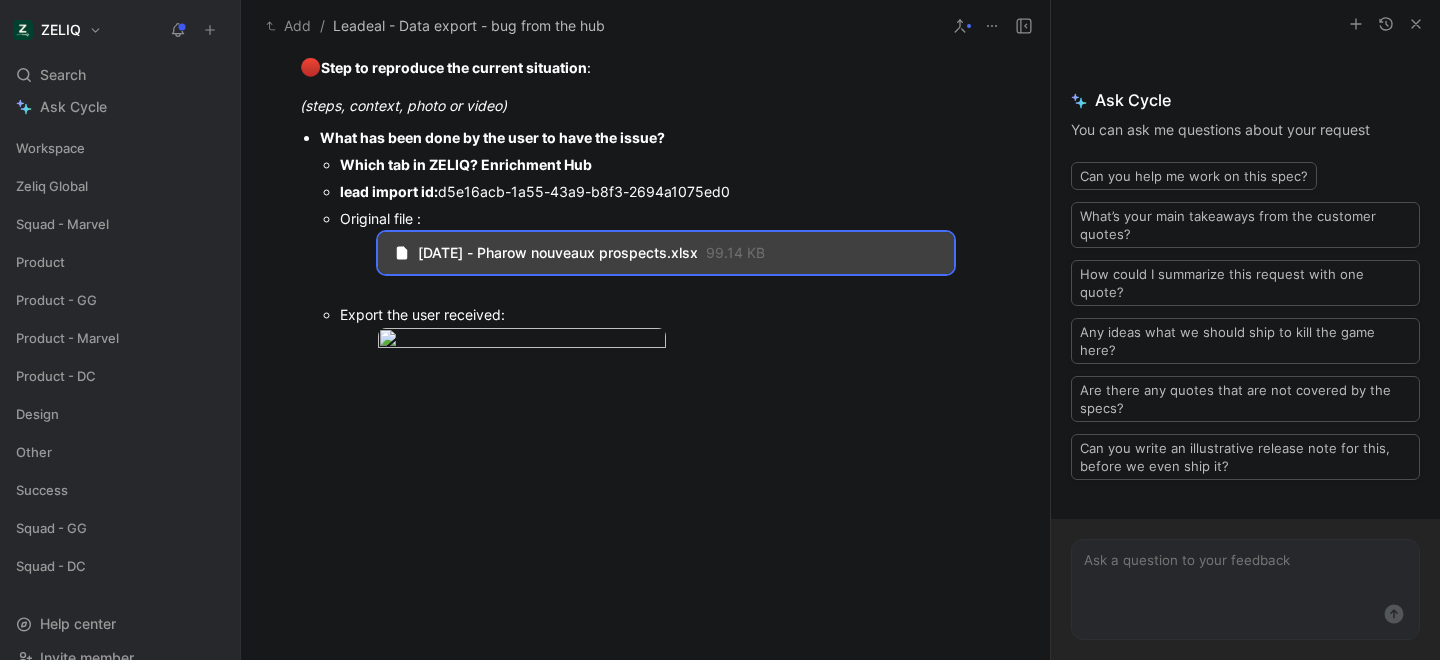 click on "What has been done by the user to have the issue? Which tab in ZELIQ? Enrichment Hub lead import id:  [UUID]  Original file : [DATE] - Pharow nouveaux prospects.xlsx 99.14 KB Export the user received:" at bounding box center [646, 253] 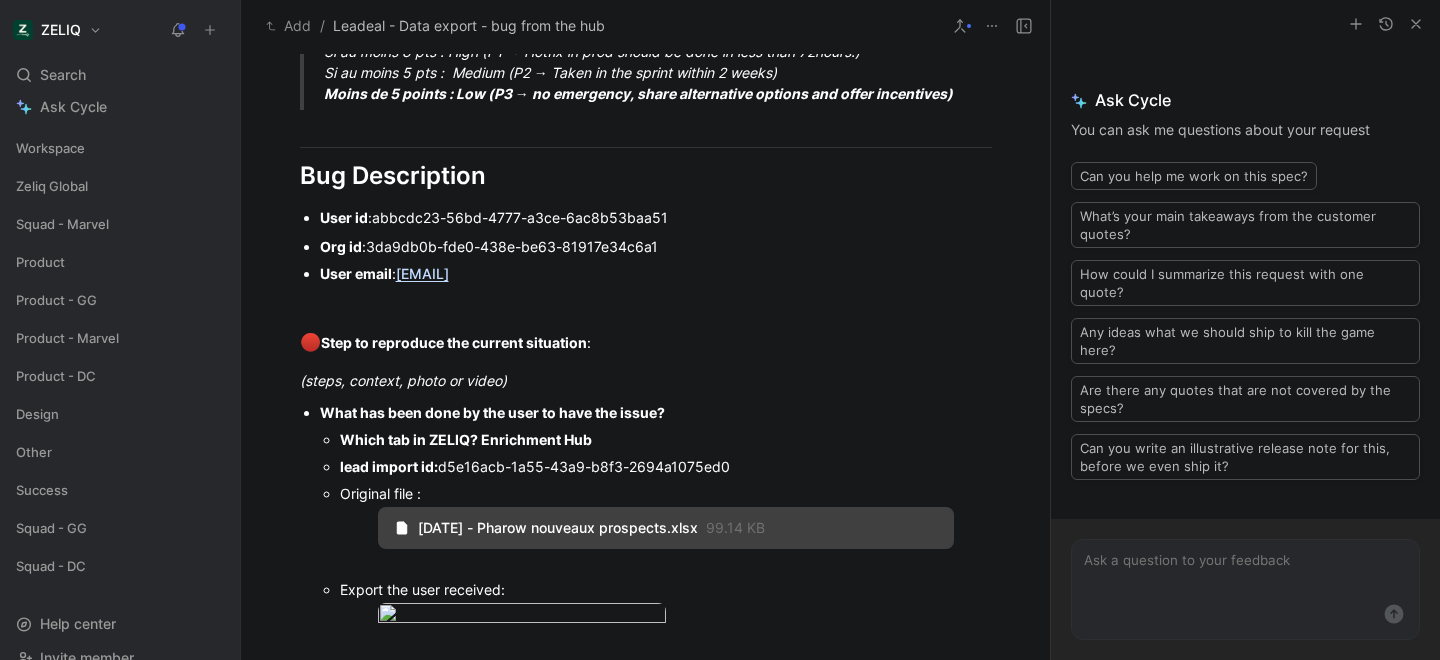 scroll, scrollTop: 1307, scrollLeft: 0, axis: vertical 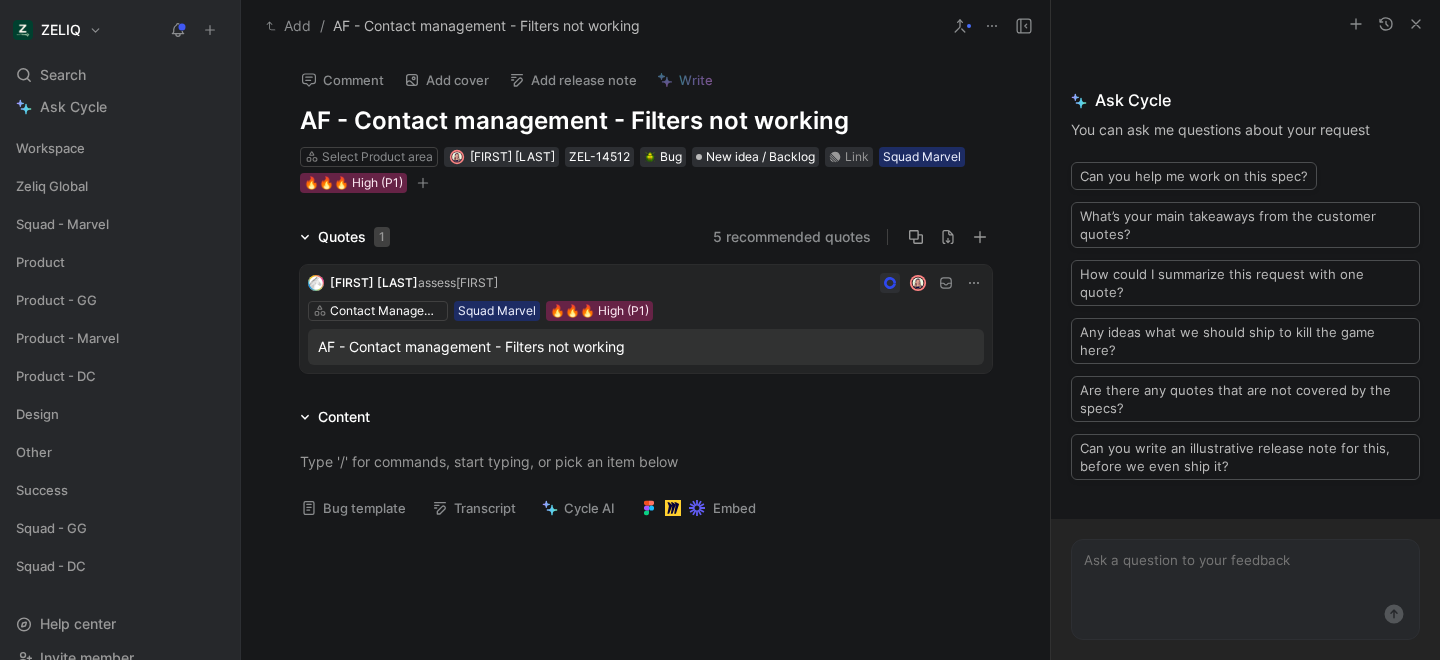 click on "AF - Contact management - Filters not working" at bounding box center [646, 347] 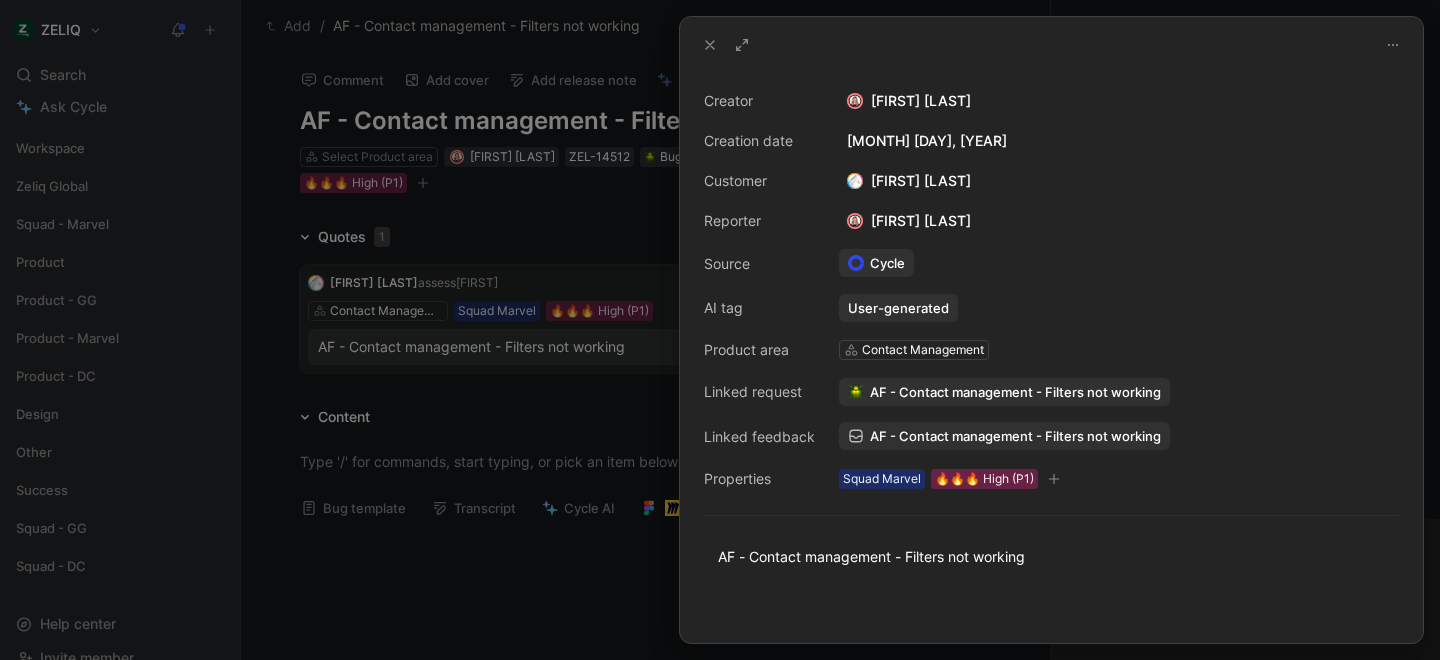 click at bounding box center (720, 330) 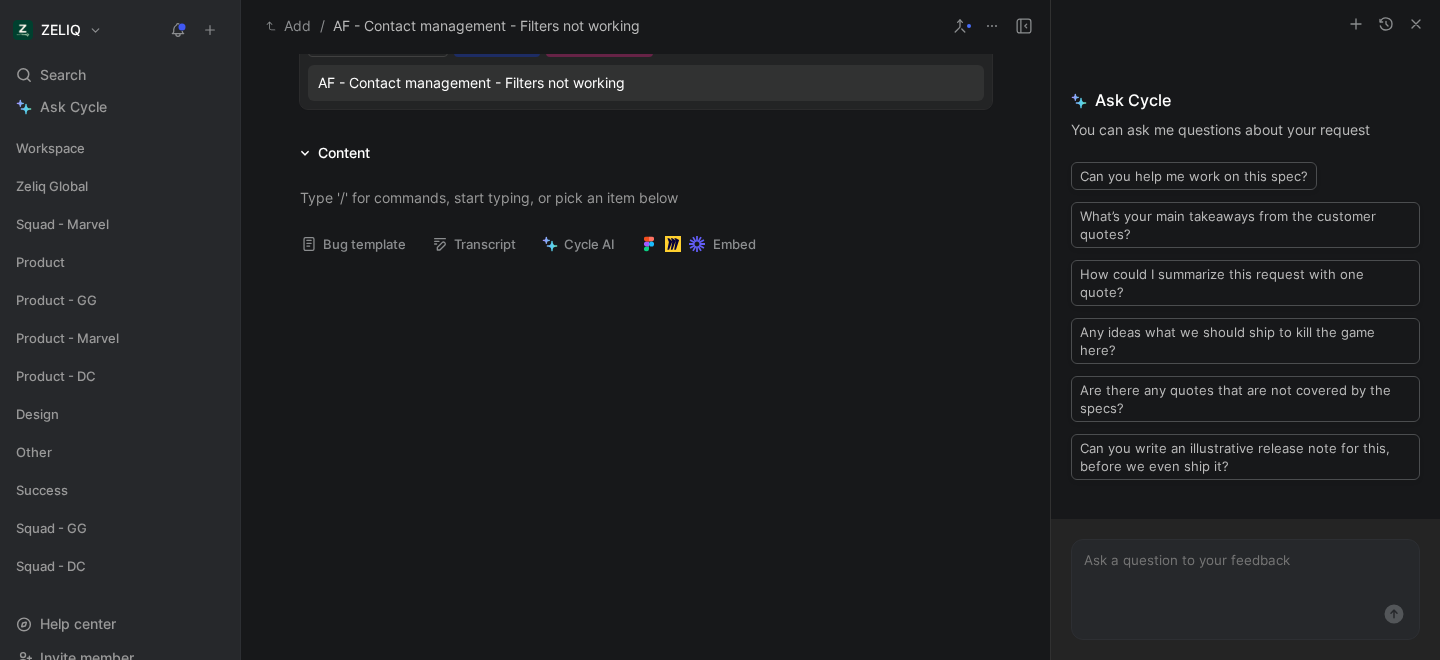 scroll, scrollTop: 0, scrollLeft: 0, axis: both 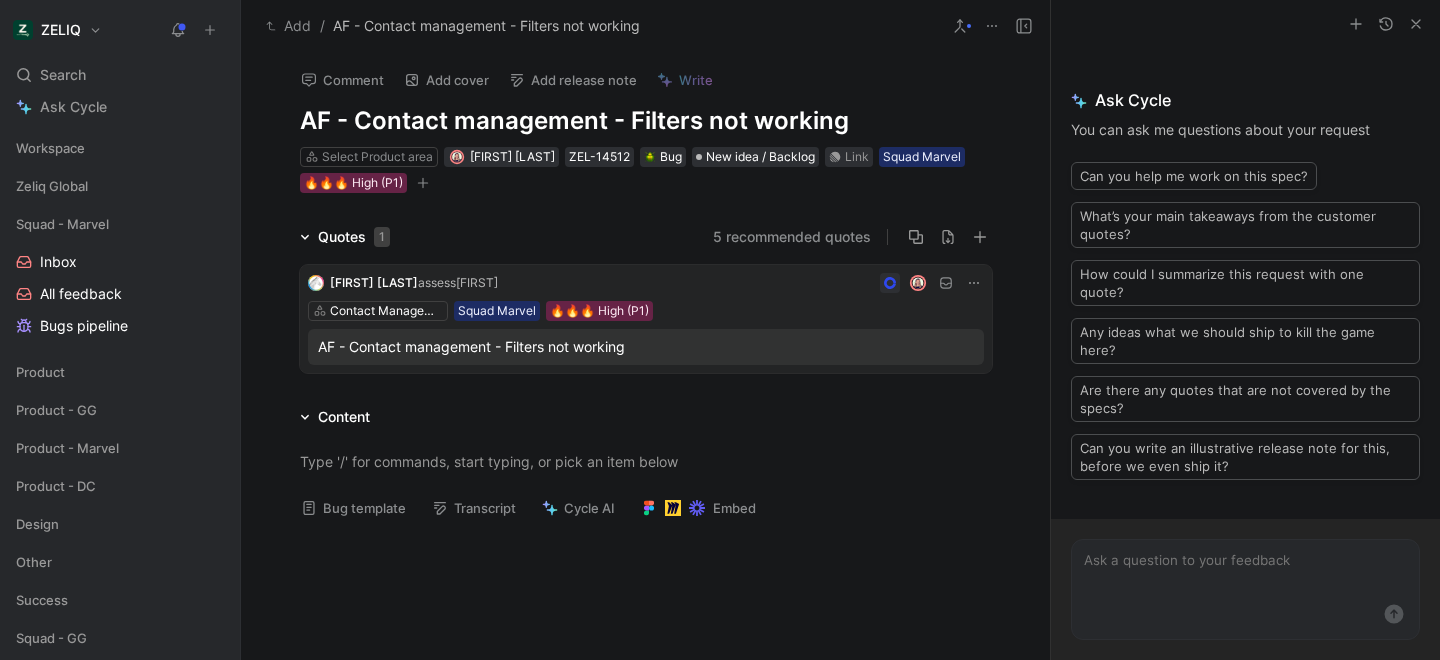 click on "AF - Contact management - Filters not working" at bounding box center (646, 347) 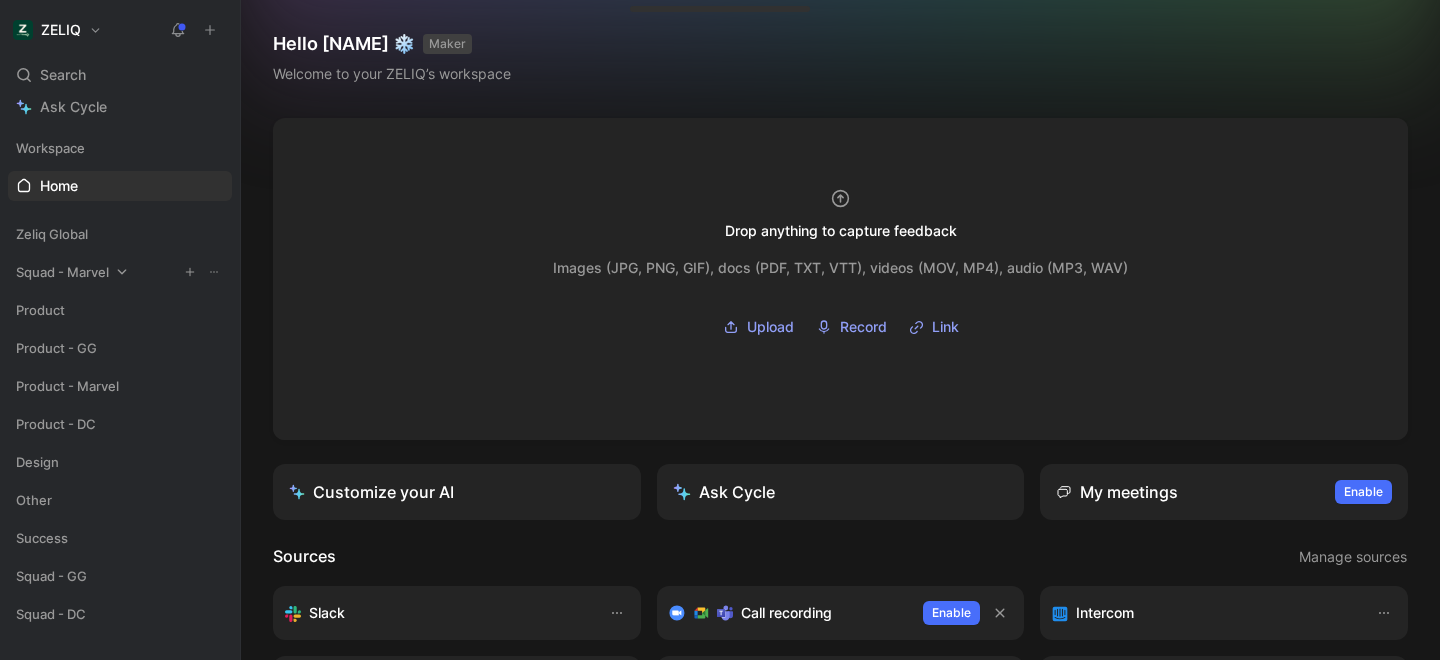 scroll, scrollTop: 0, scrollLeft: 0, axis: both 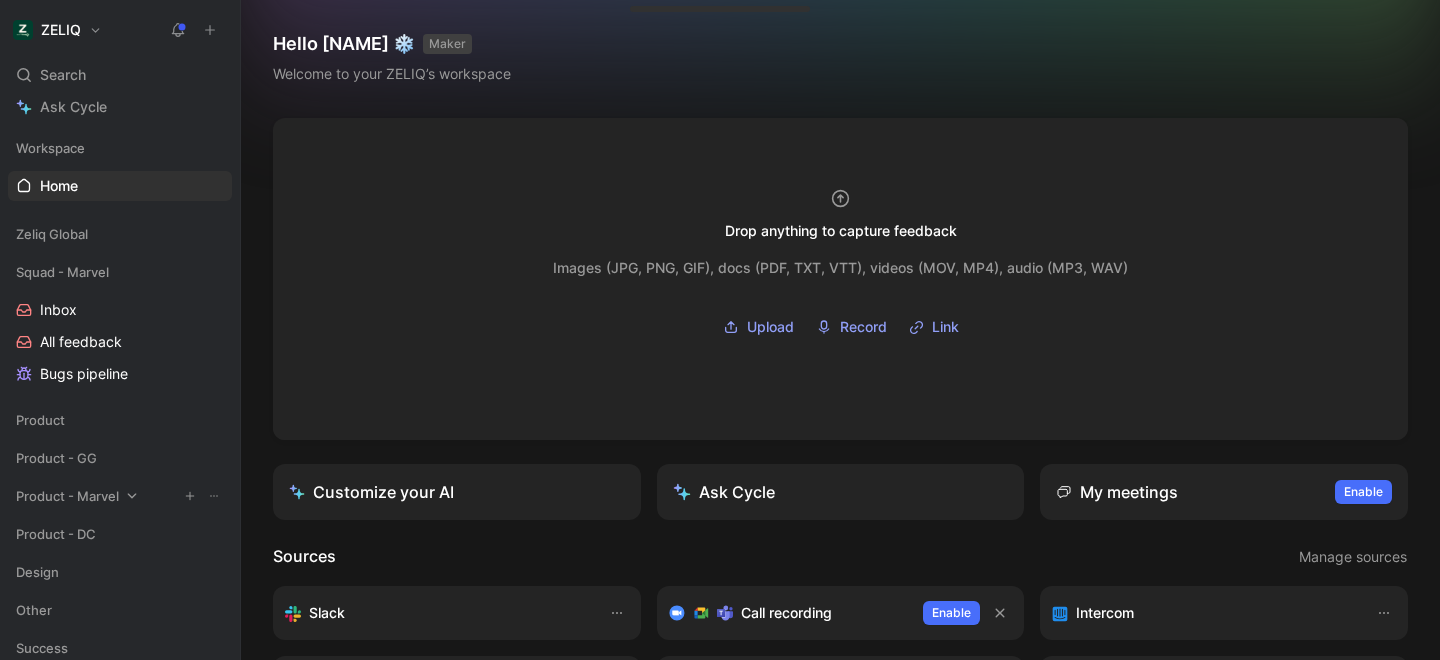 click 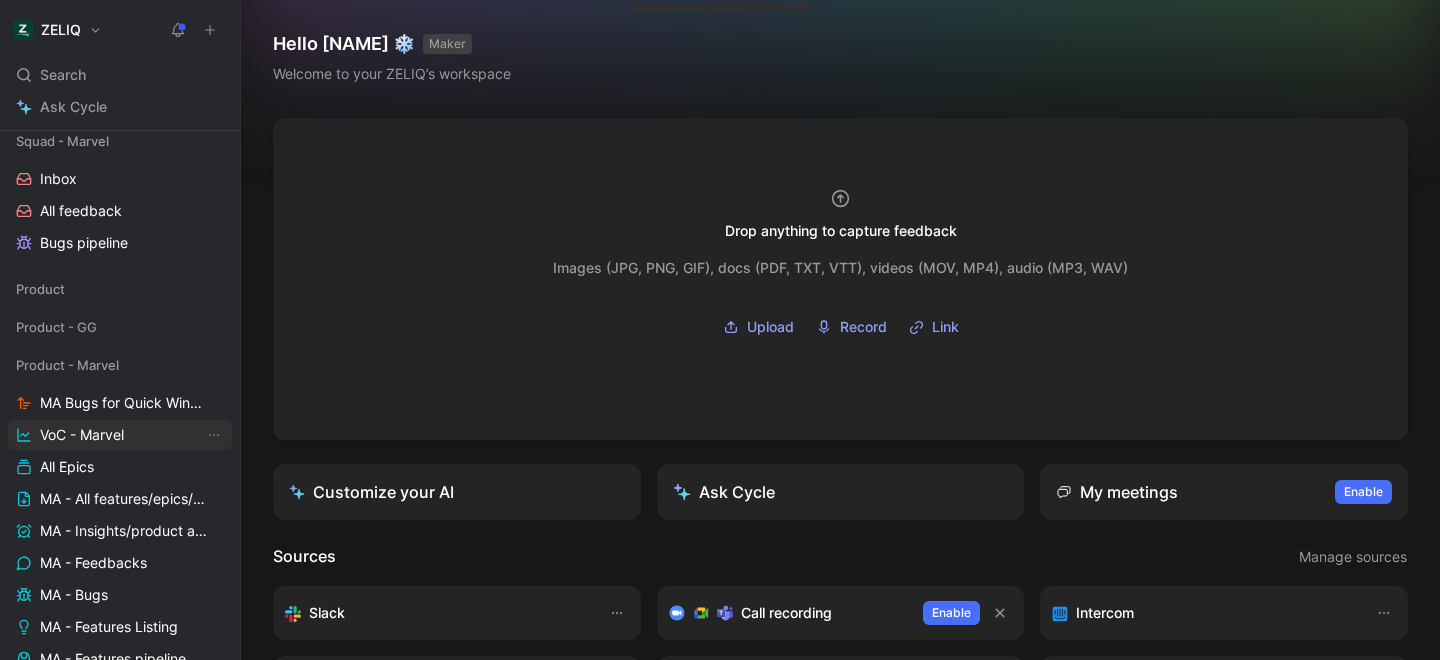 scroll, scrollTop: 132, scrollLeft: 0, axis: vertical 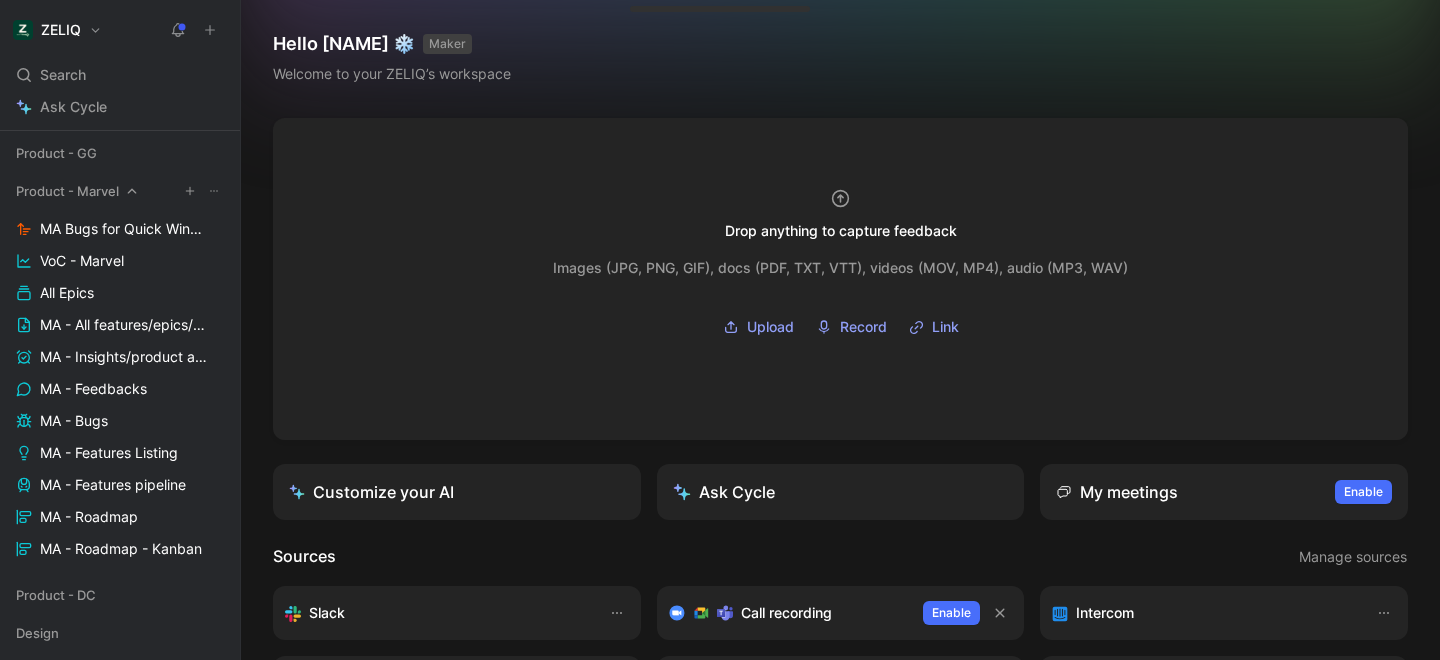 click 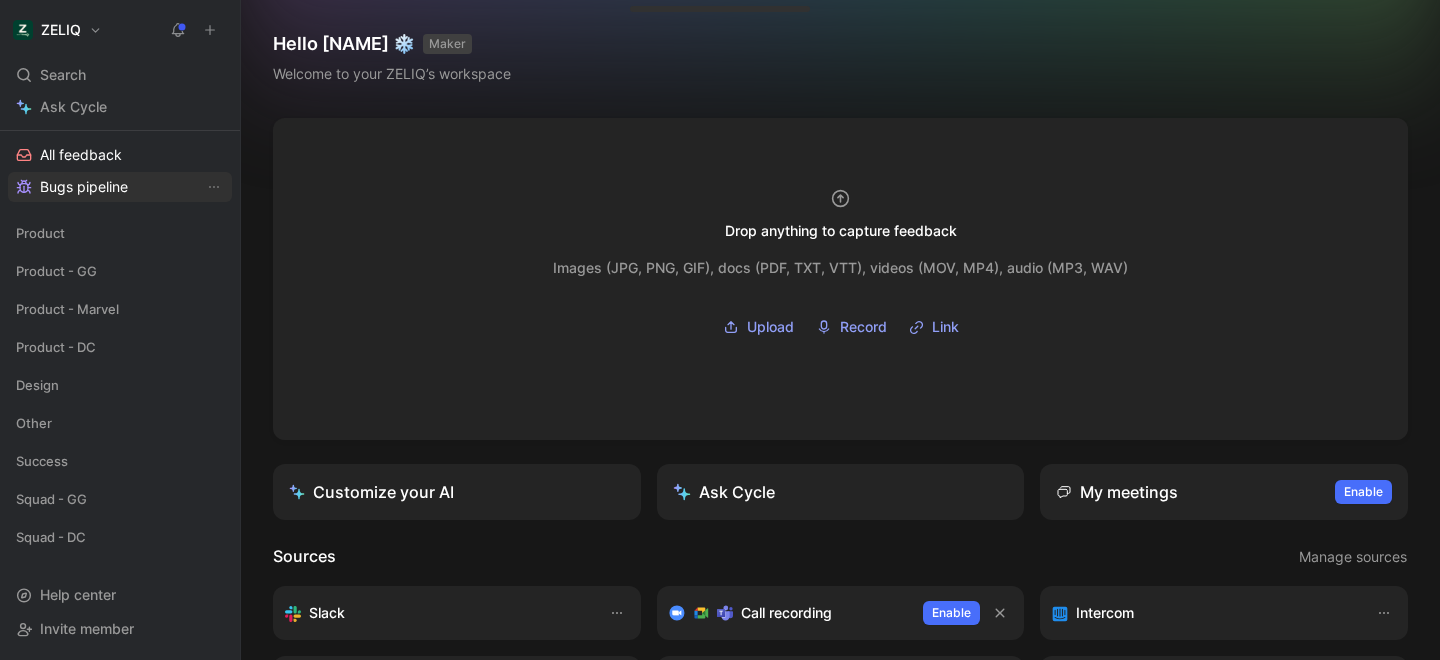 click on "Bugs pipeline" at bounding box center (84, 187) 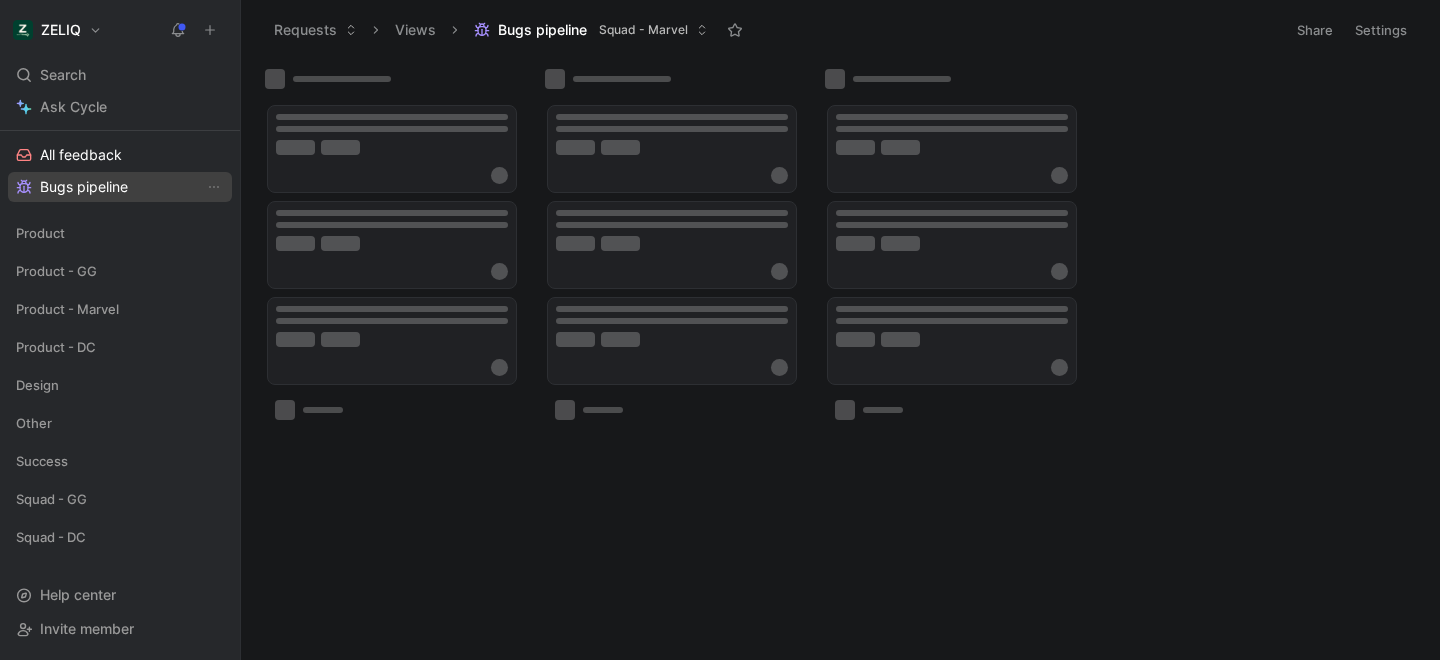 scroll, scrollTop: 139, scrollLeft: 0, axis: vertical 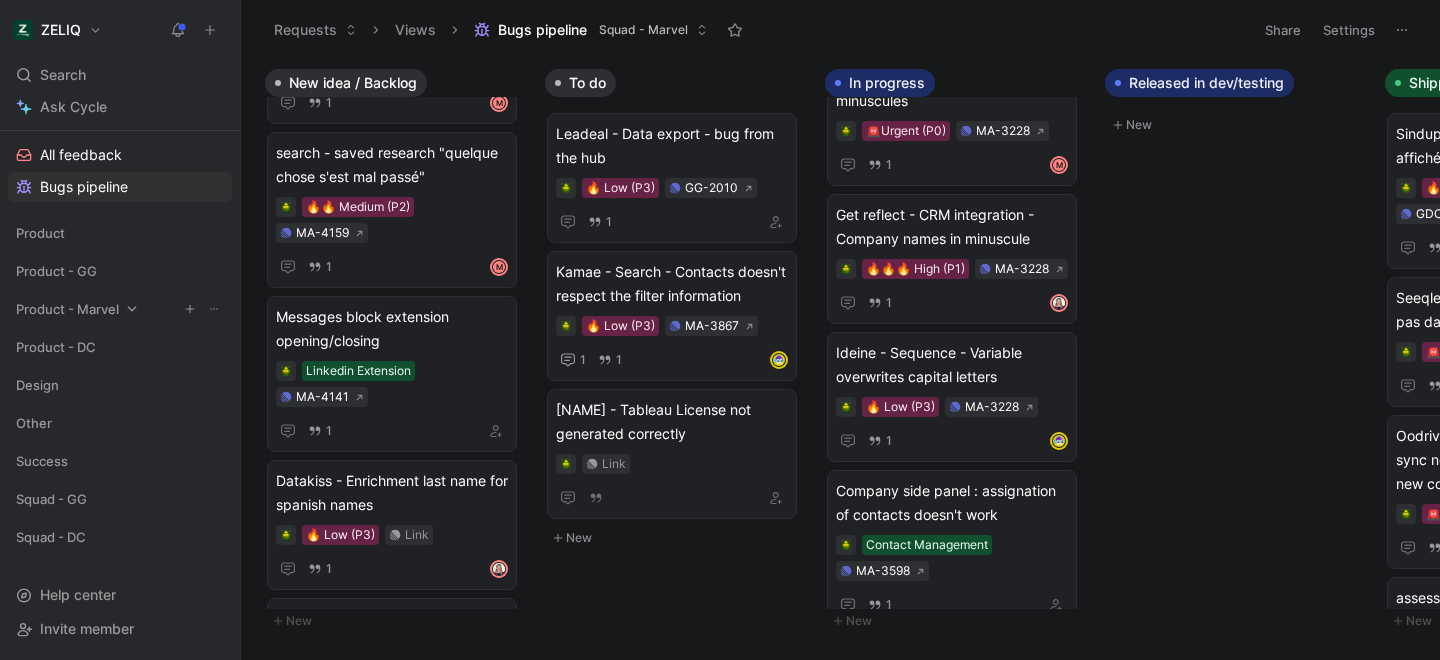click 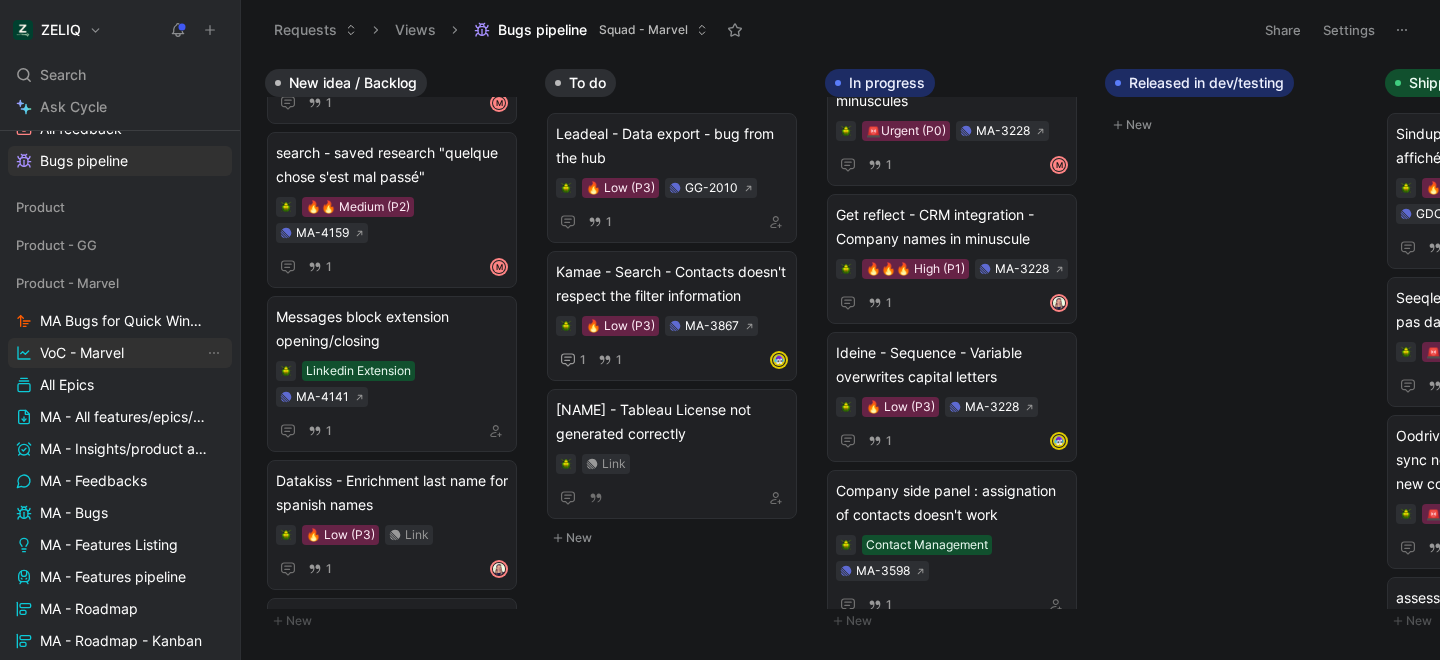 scroll, scrollTop: 166, scrollLeft: 0, axis: vertical 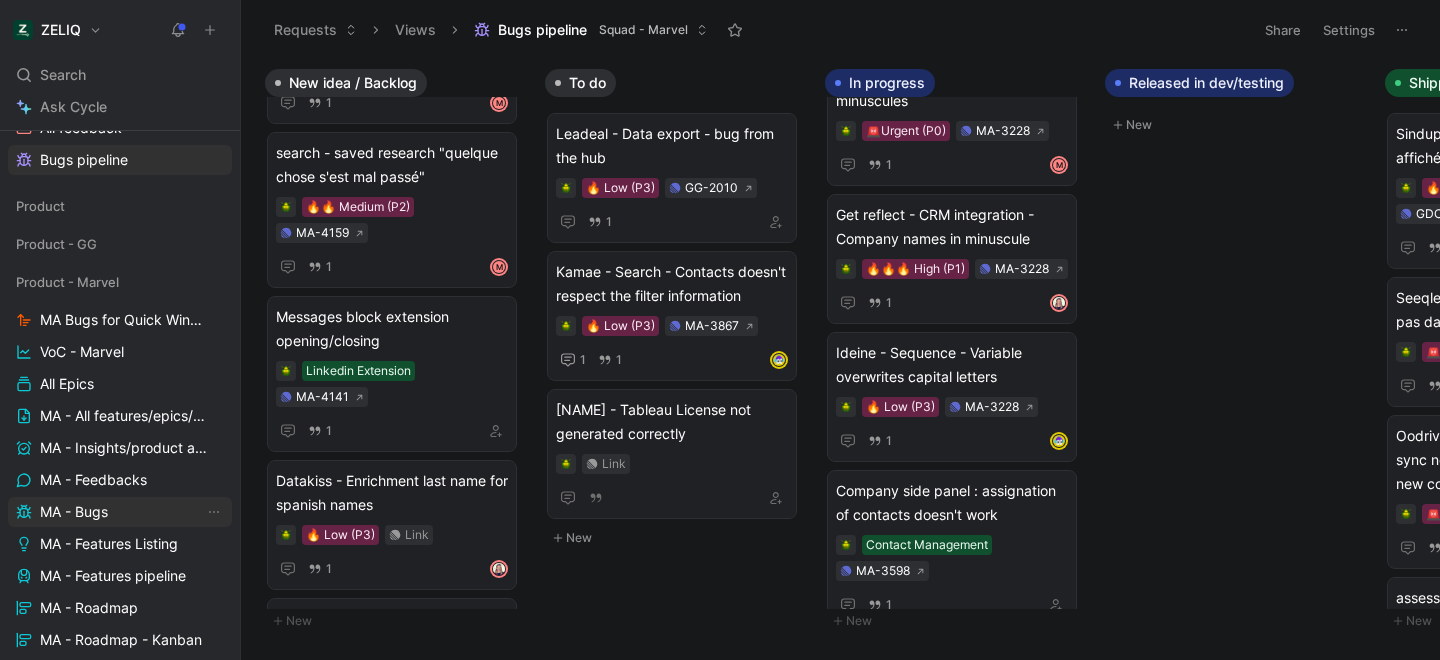 click on "MA - Bugs" at bounding box center [74, 512] 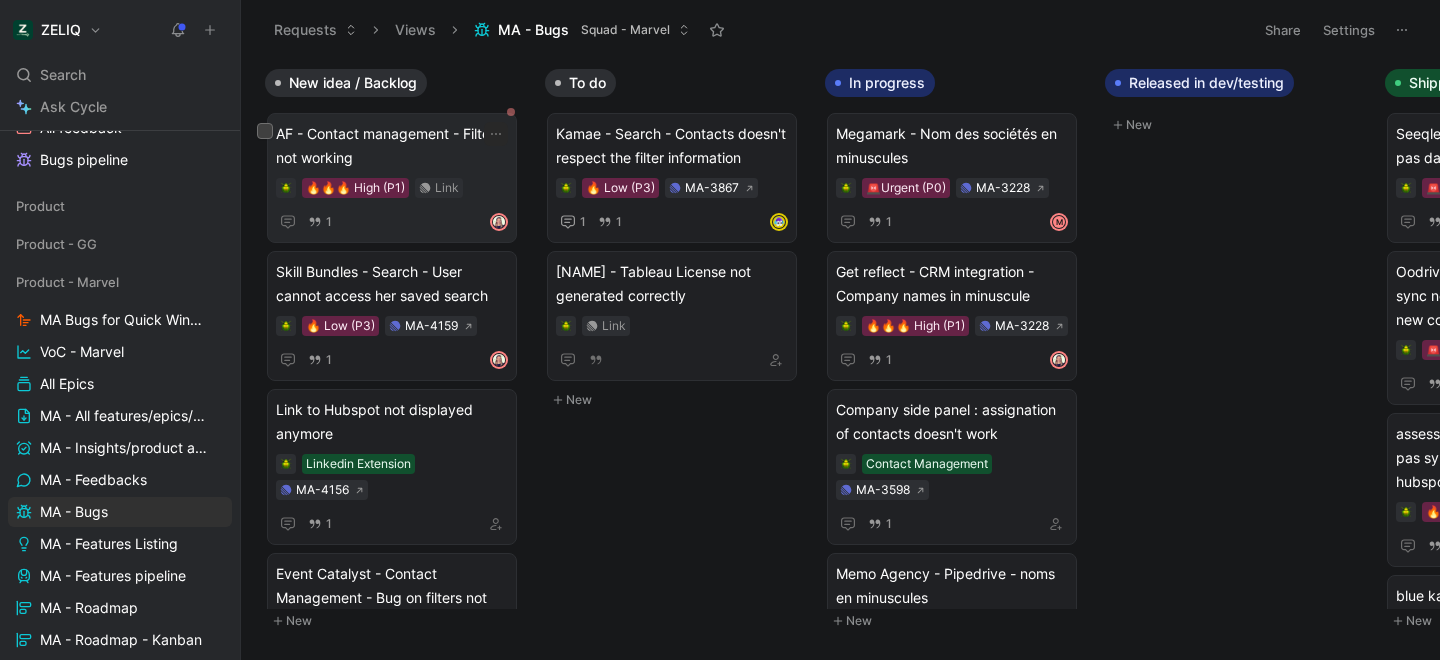 click on "AF - Contact management - Filters not working" at bounding box center [392, 146] 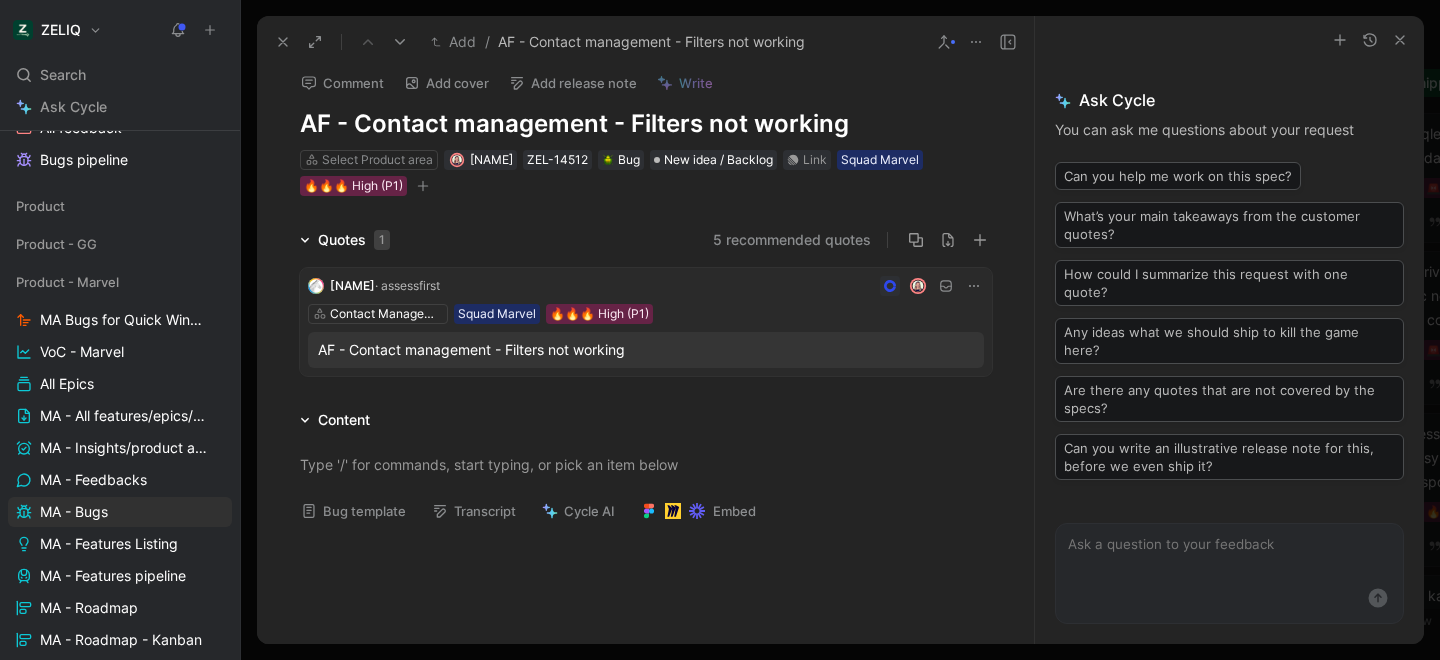 scroll, scrollTop: 0, scrollLeft: 0, axis: both 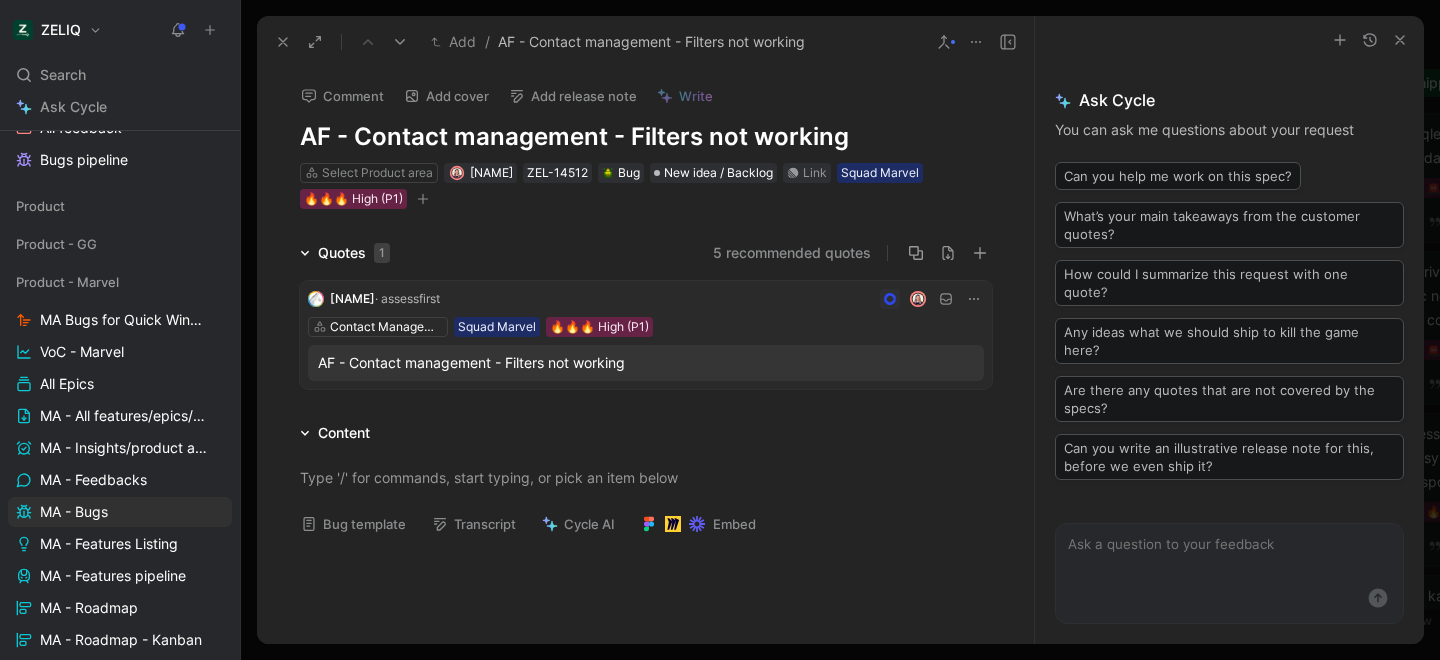 click 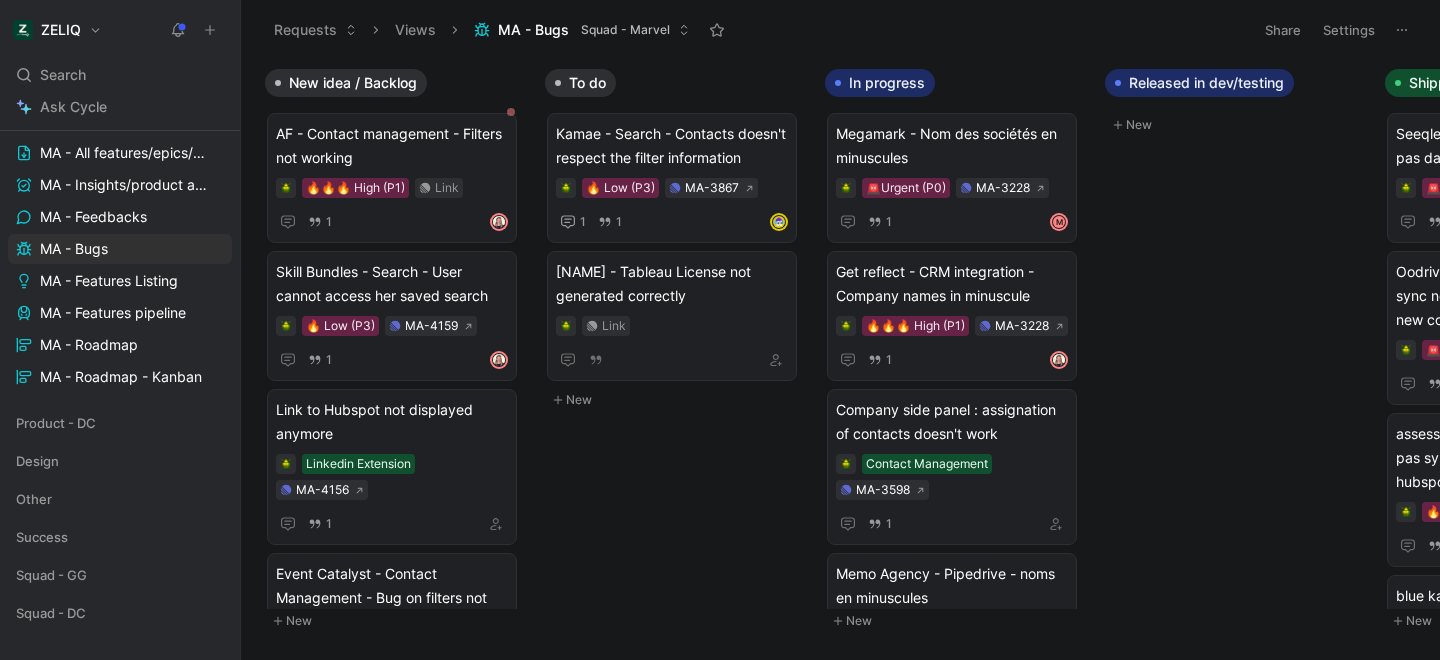 scroll, scrollTop: 505, scrollLeft: 0, axis: vertical 